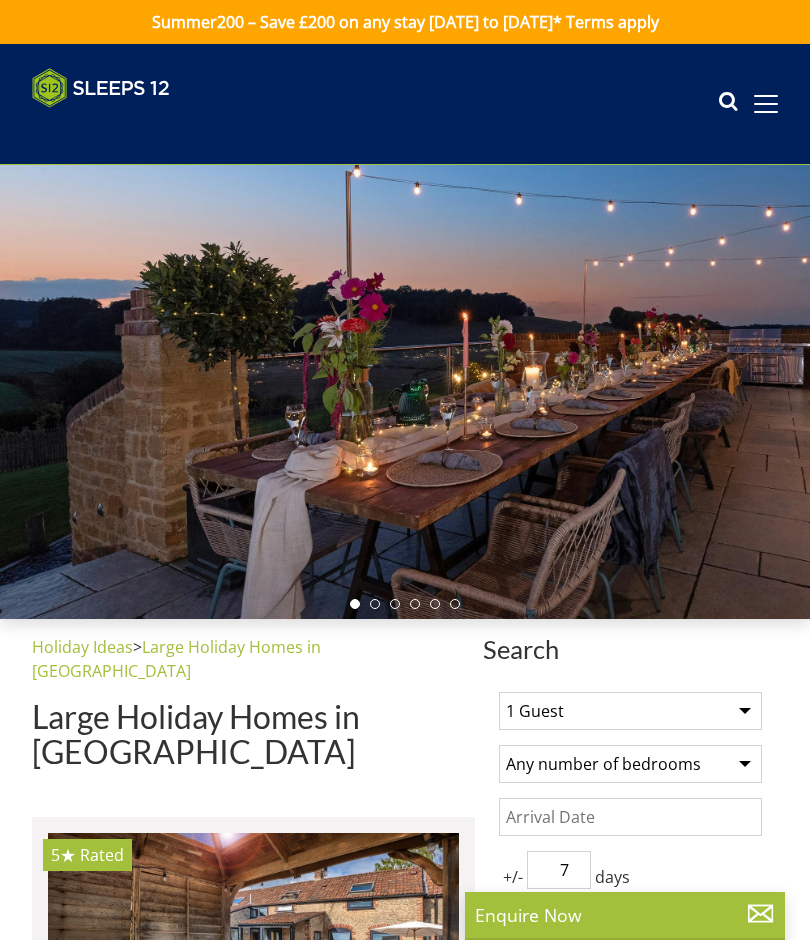 scroll, scrollTop: 0, scrollLeft: 0, axis: both 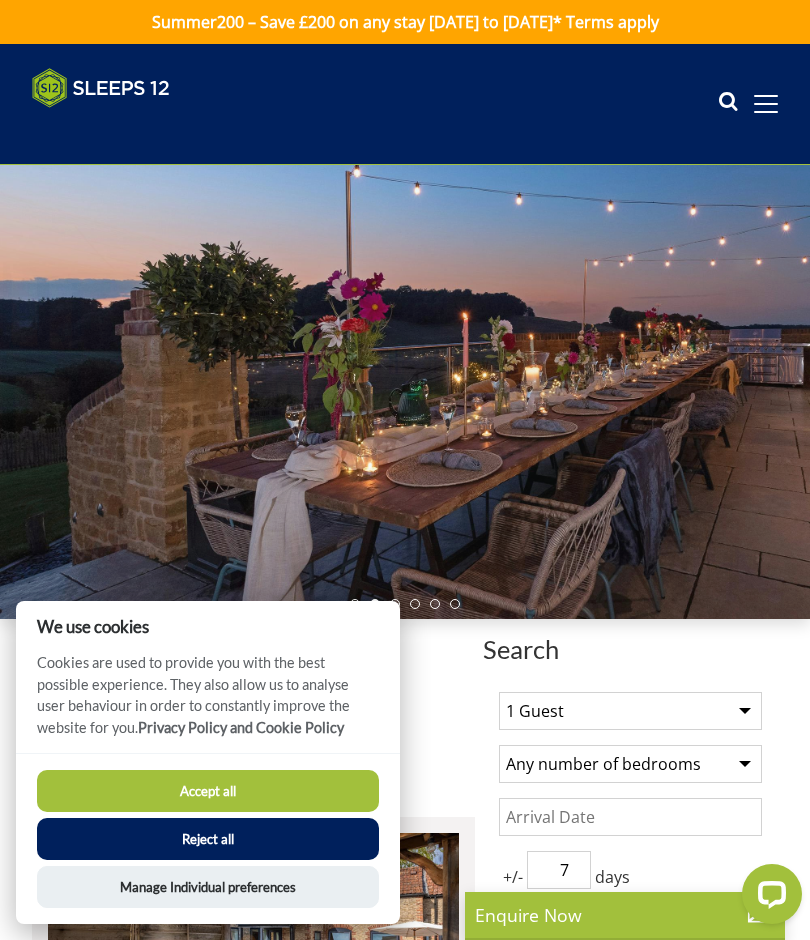 click on "Accept all" at bounding box center (208, 791) 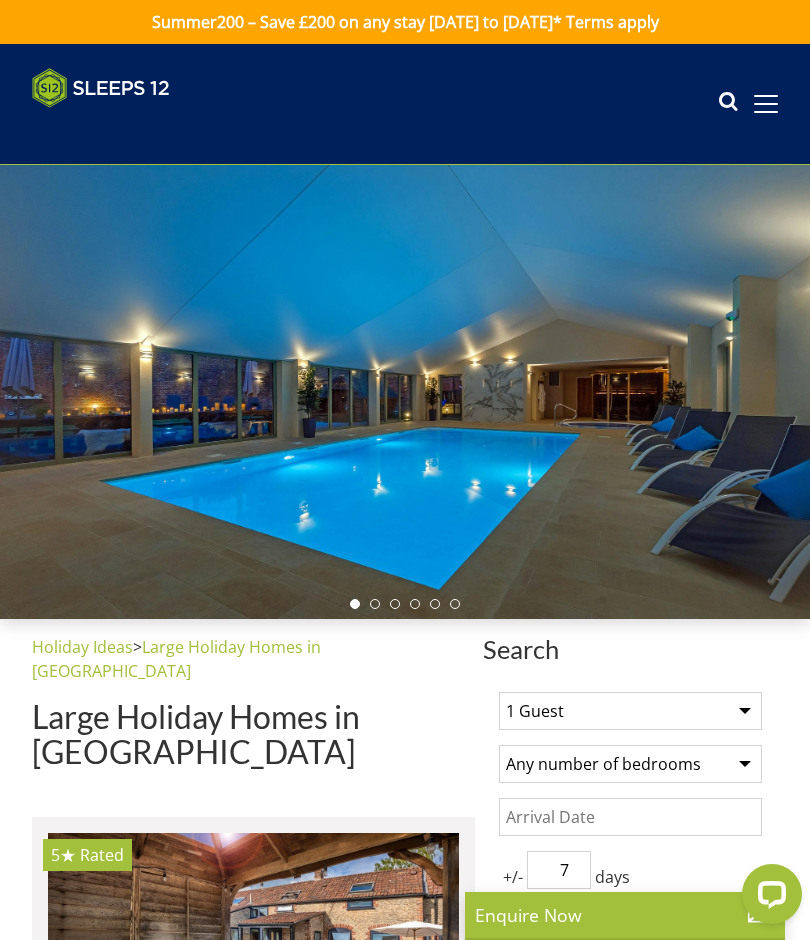 scroll, scrollTop: 0, scrollLeft: 0, axis: both 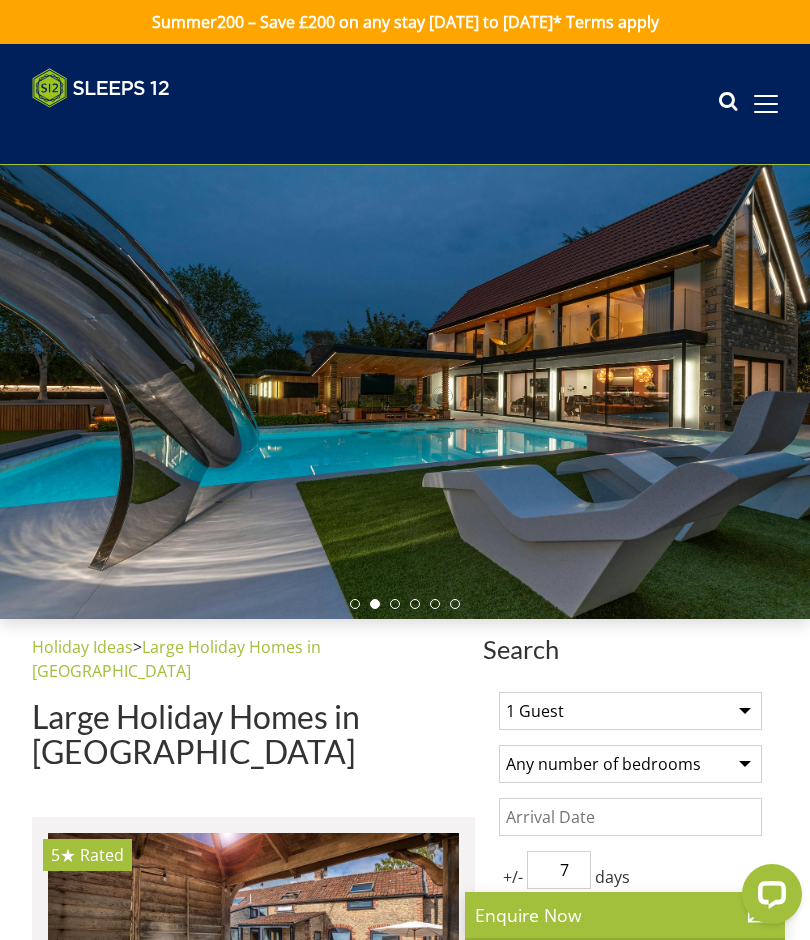 select on "18" 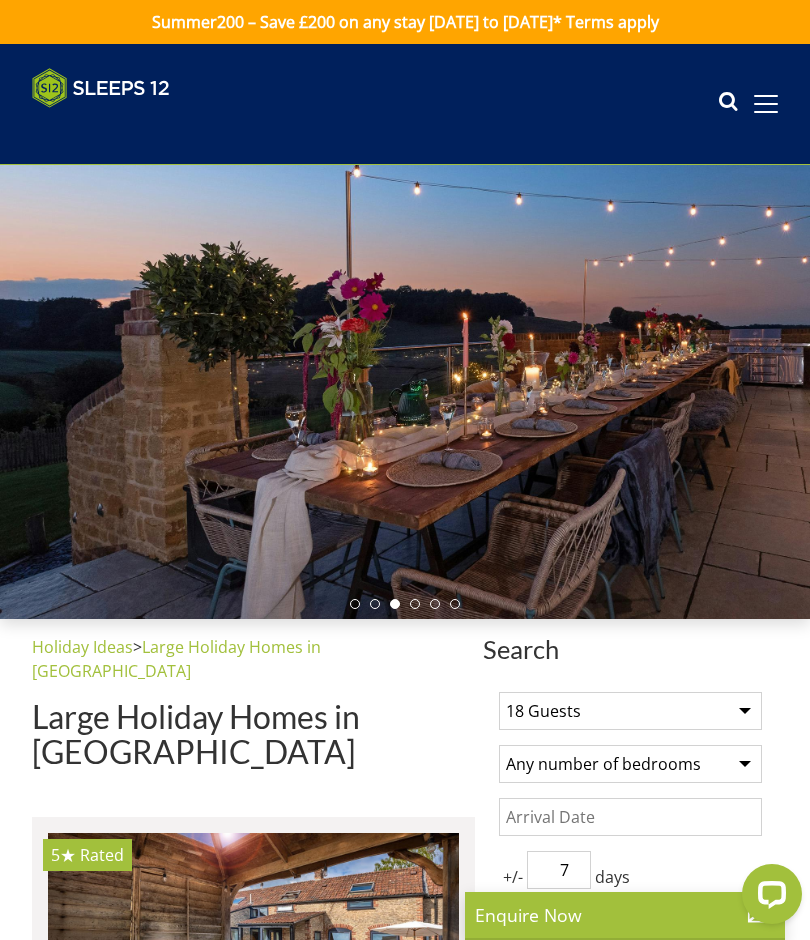click on "Any number of bedrooms
4 Bedrooms
5 Bedrooms
6 Bedrooms
7 Bedrooms
8 Bedrooms
9 Bedrooms
10 Bedrooms
11 Bedrooms
12 Bedrooms
13 Bedrooms
14 Bedrooms
15 Bedrooms
16 Bedrooms" at bounding box center (630, 764) 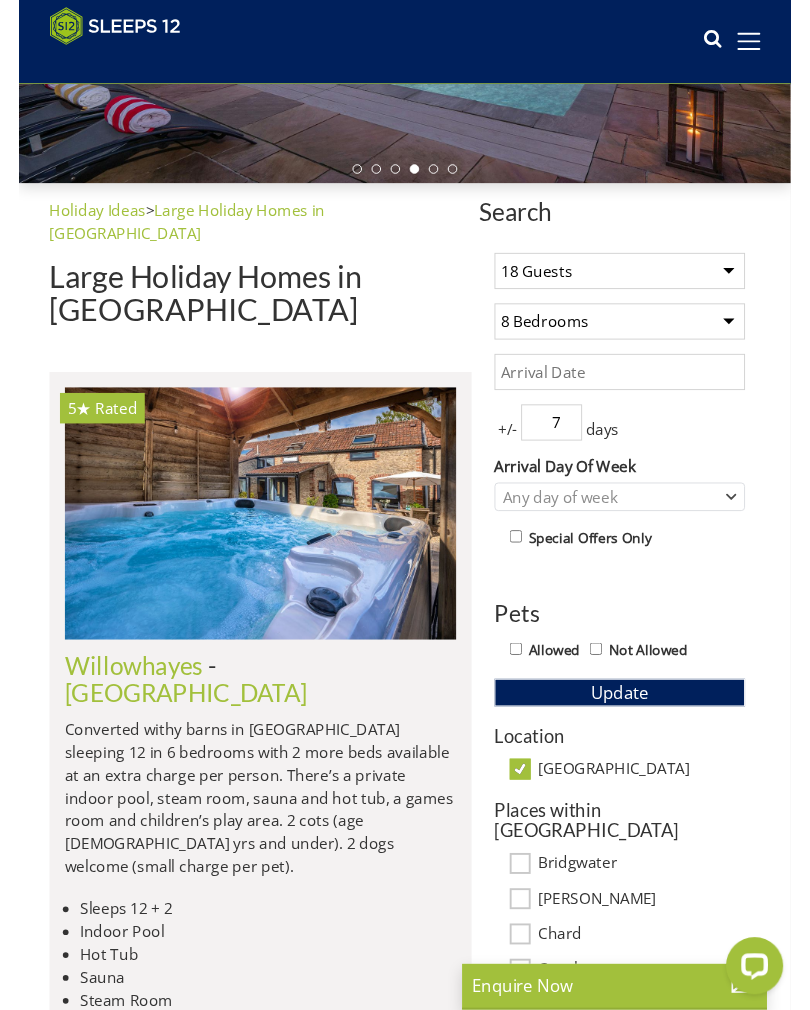 scroll, scrollTop: 396, scrollLeft: 0, axis: vertical 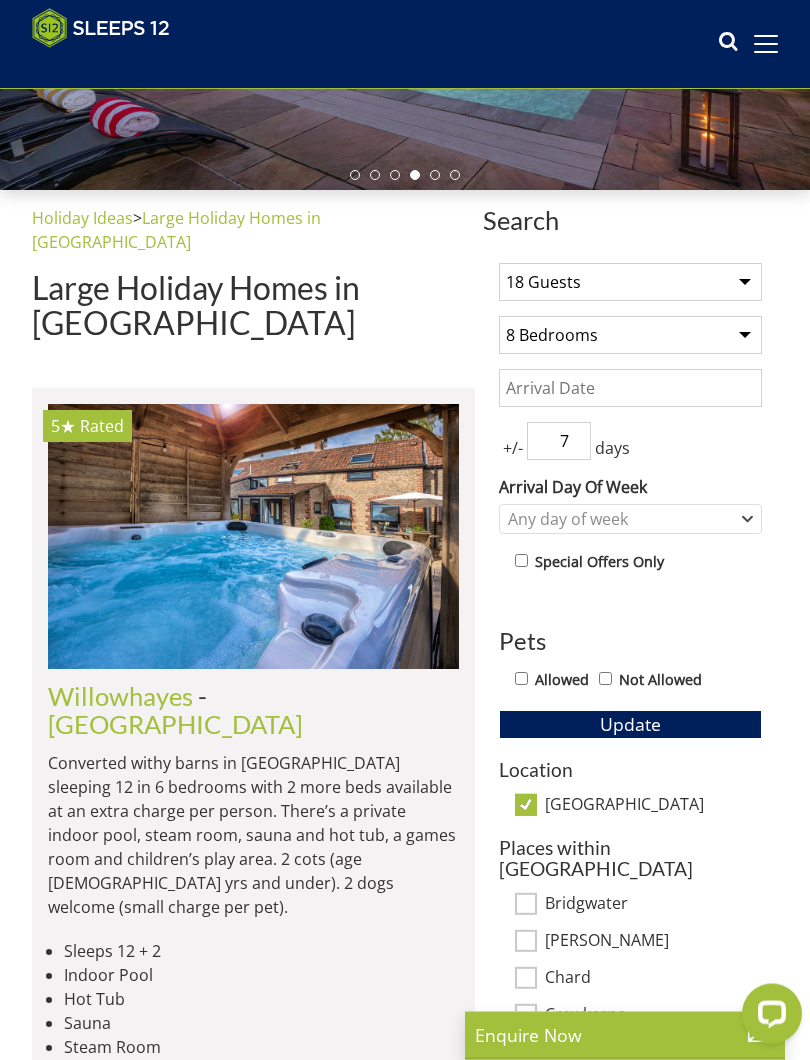 click on "7" at bounding box center (559, 442) 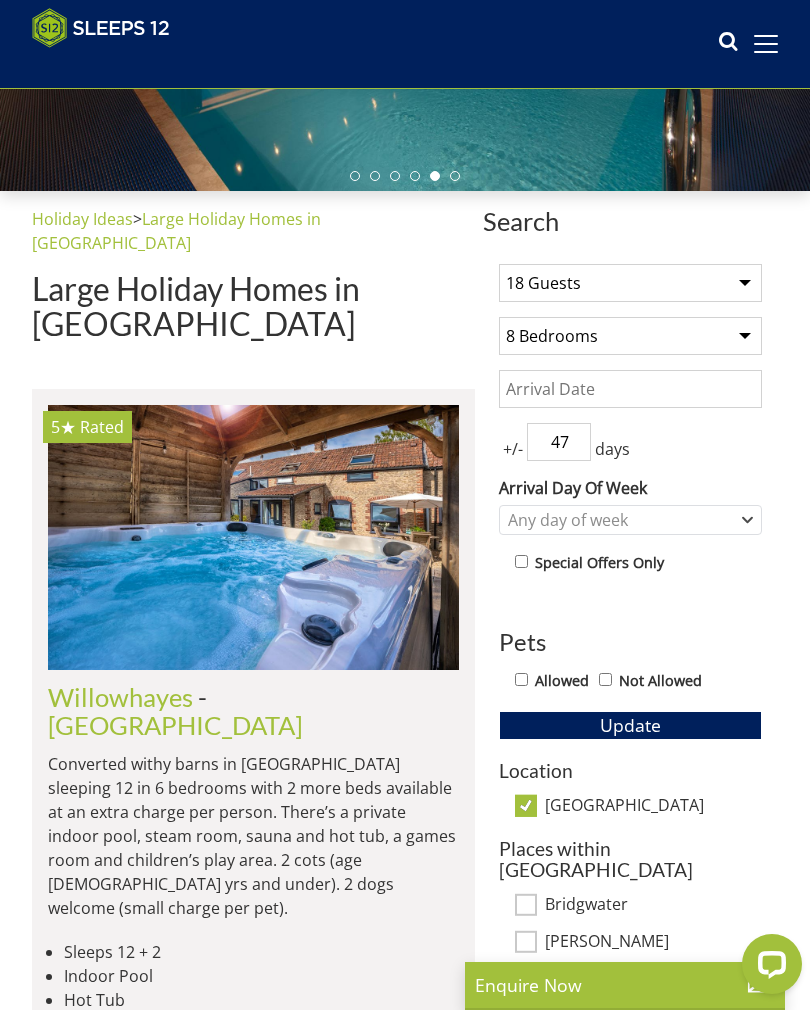 type on "7" 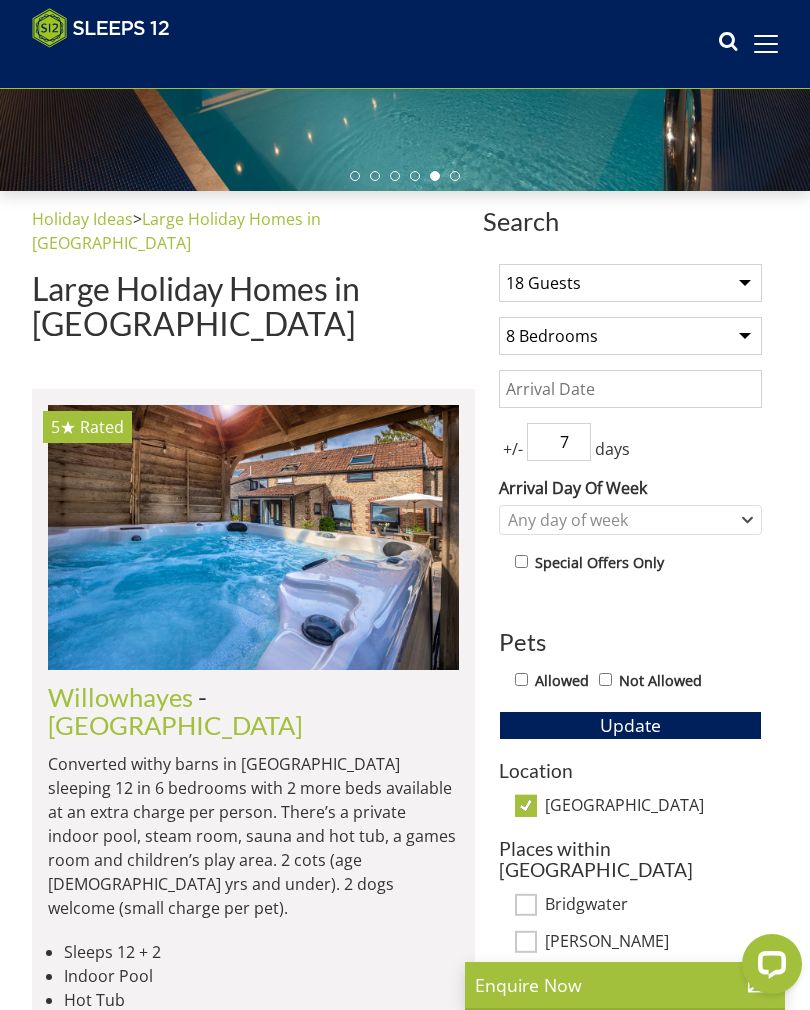click on "7" at bounding box center [559, 442] 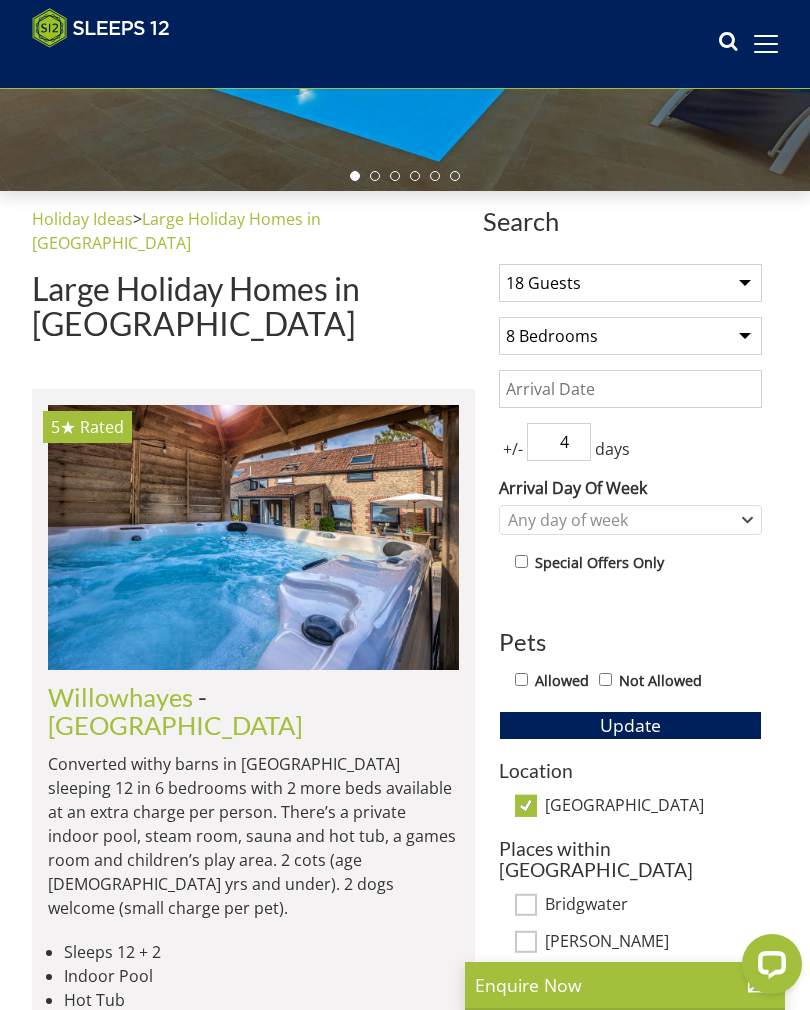 type on "4" 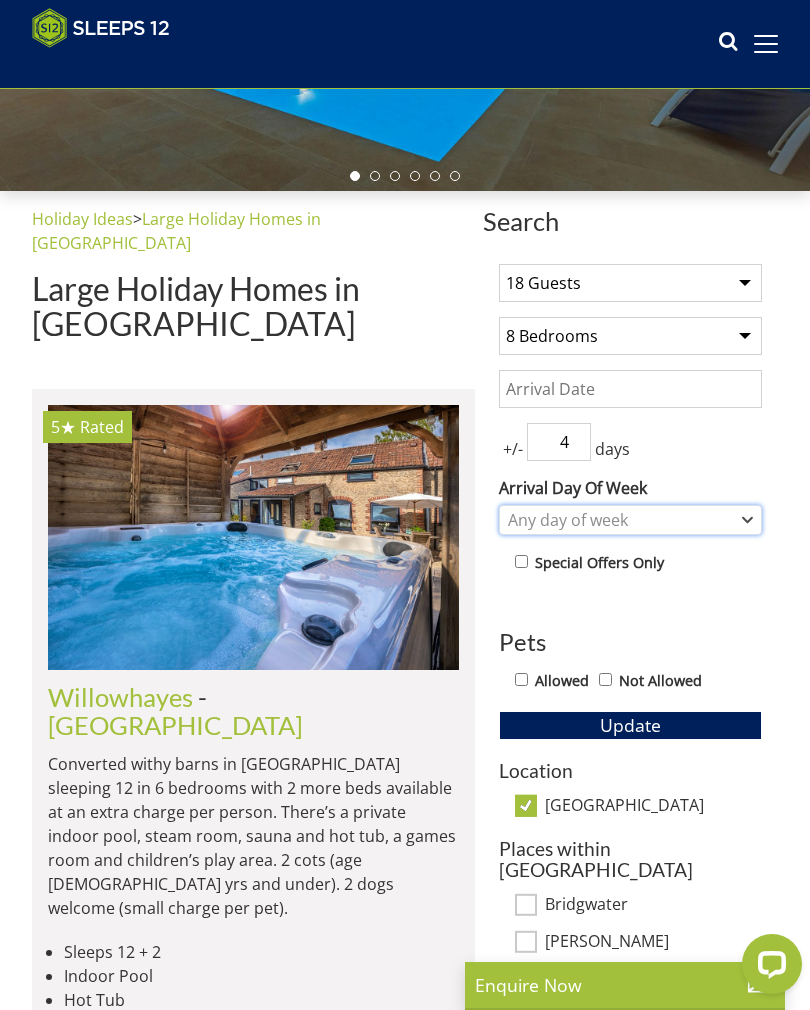 click 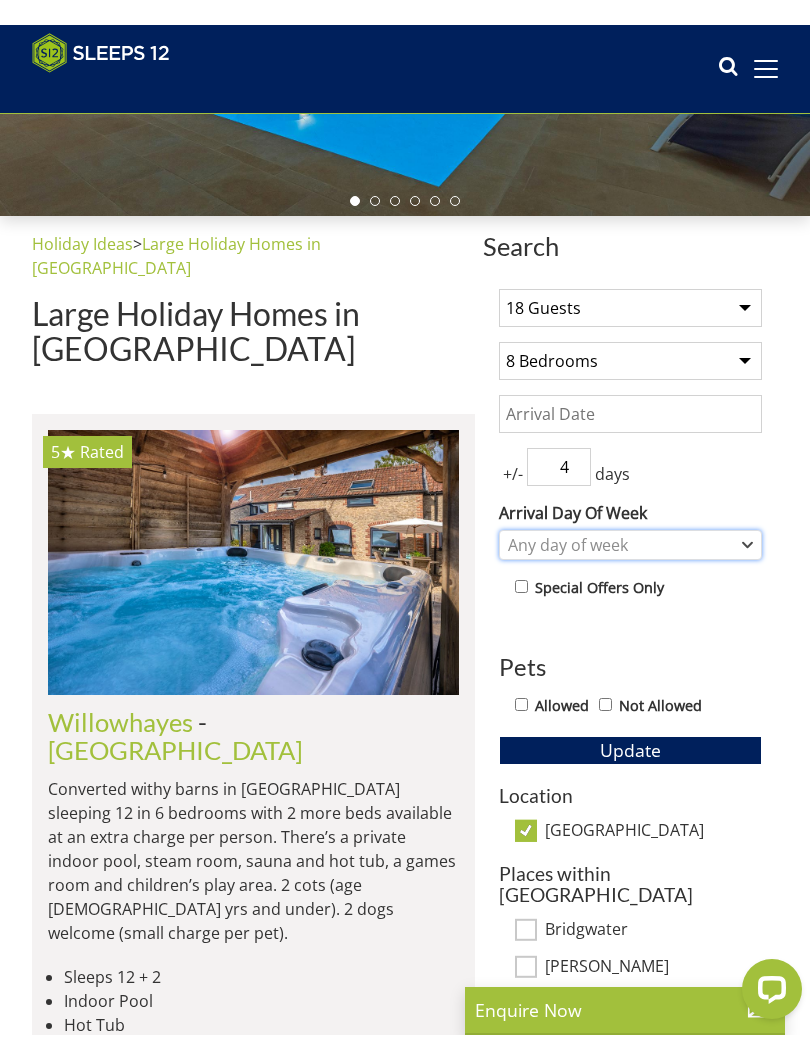 scroll, scrollTop: 397, scrollLeft: 0, axis: vertical 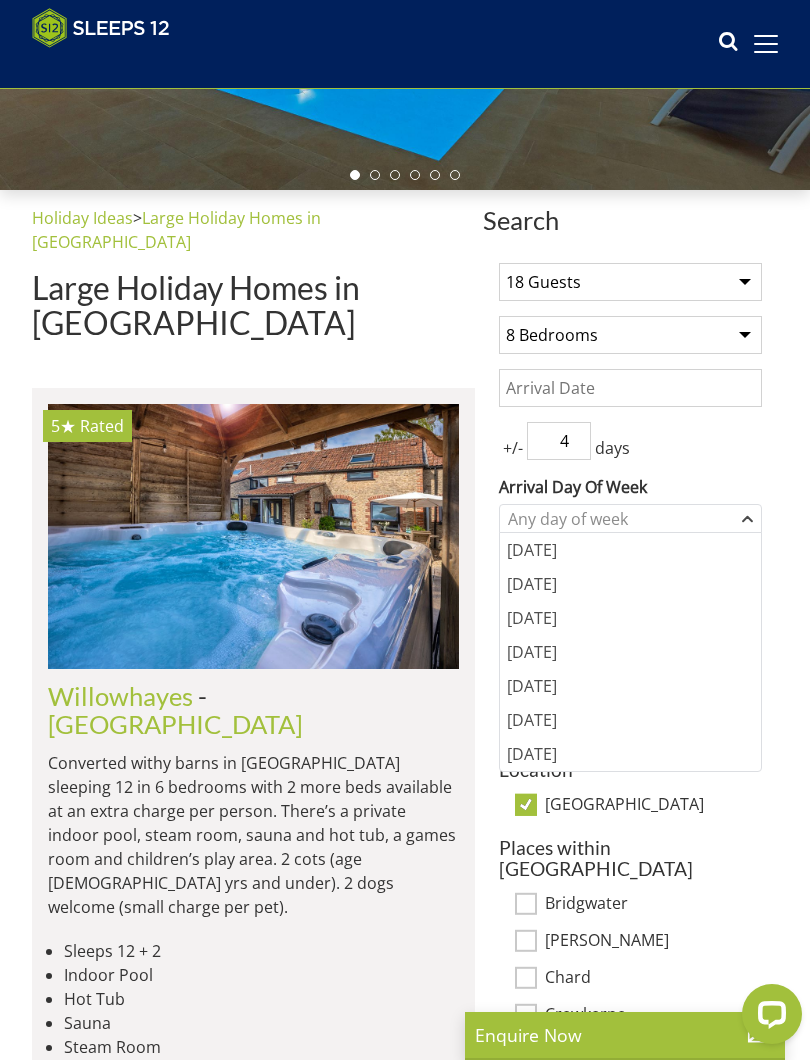 click on "[DATE]" at bounding box center (630, 550) 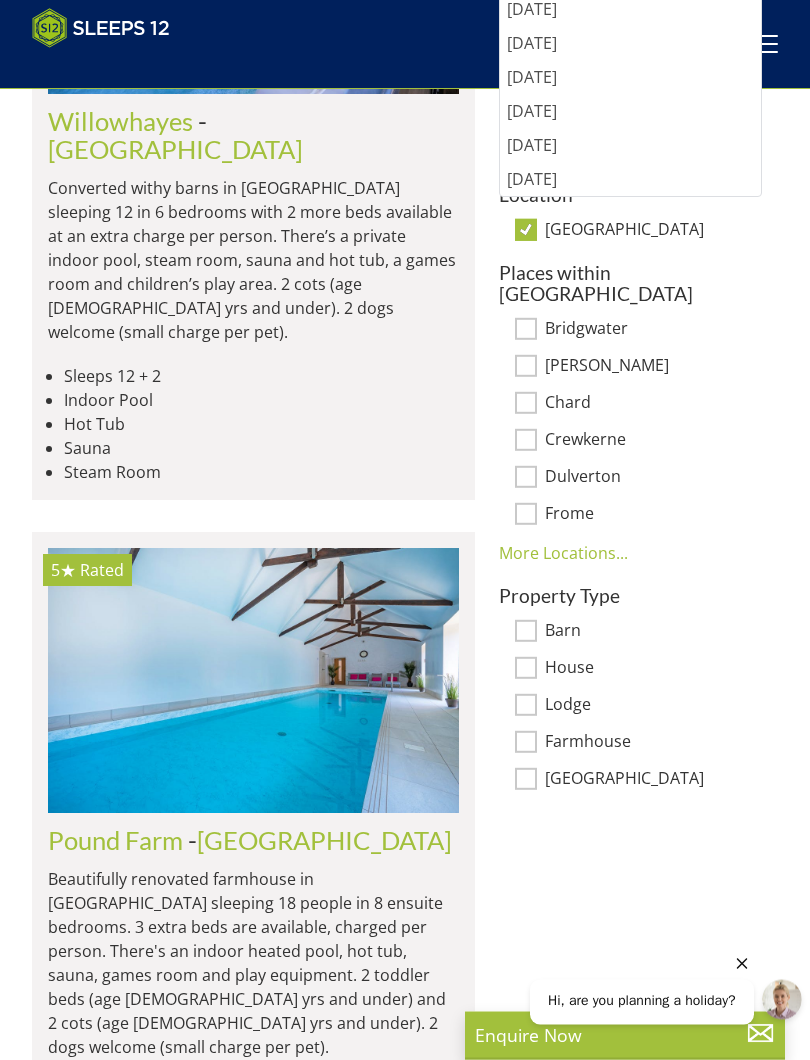 scroll, scrollTop: 972, scrollLeft: 0, axis: vertical 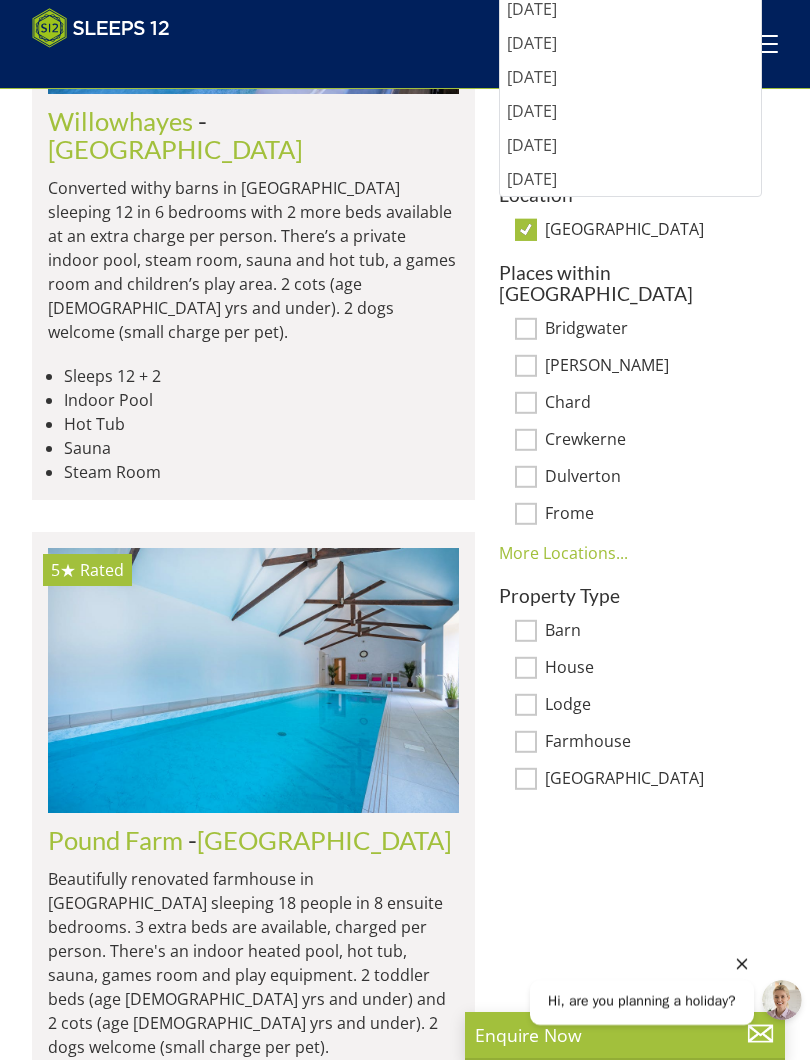 click on "Barn" at bounding box center (526, 631) 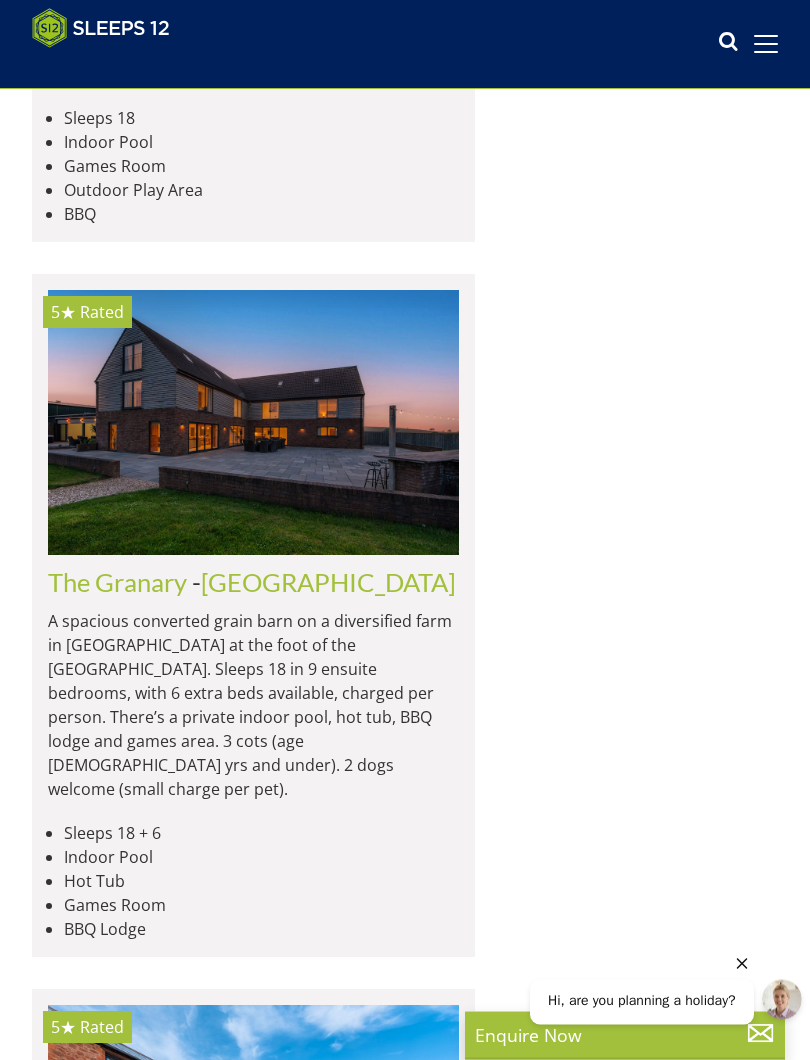 scroll, scrollTop: 1825, scrollLeft: 0, axis: vertical 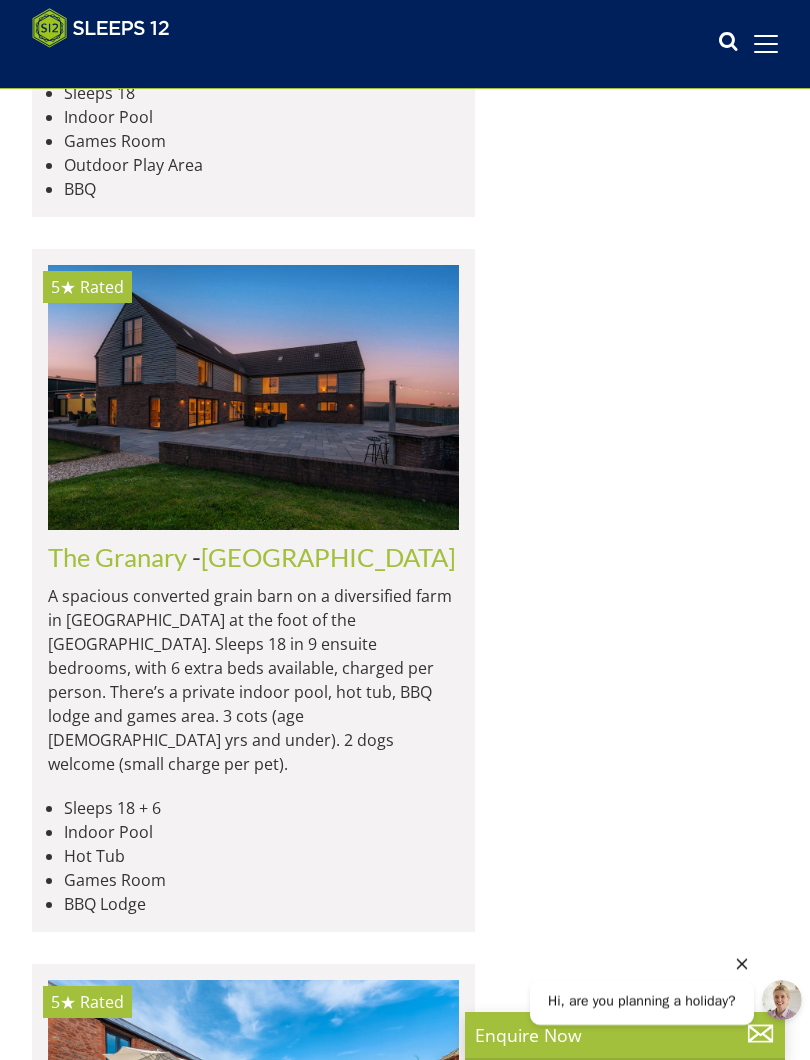 click 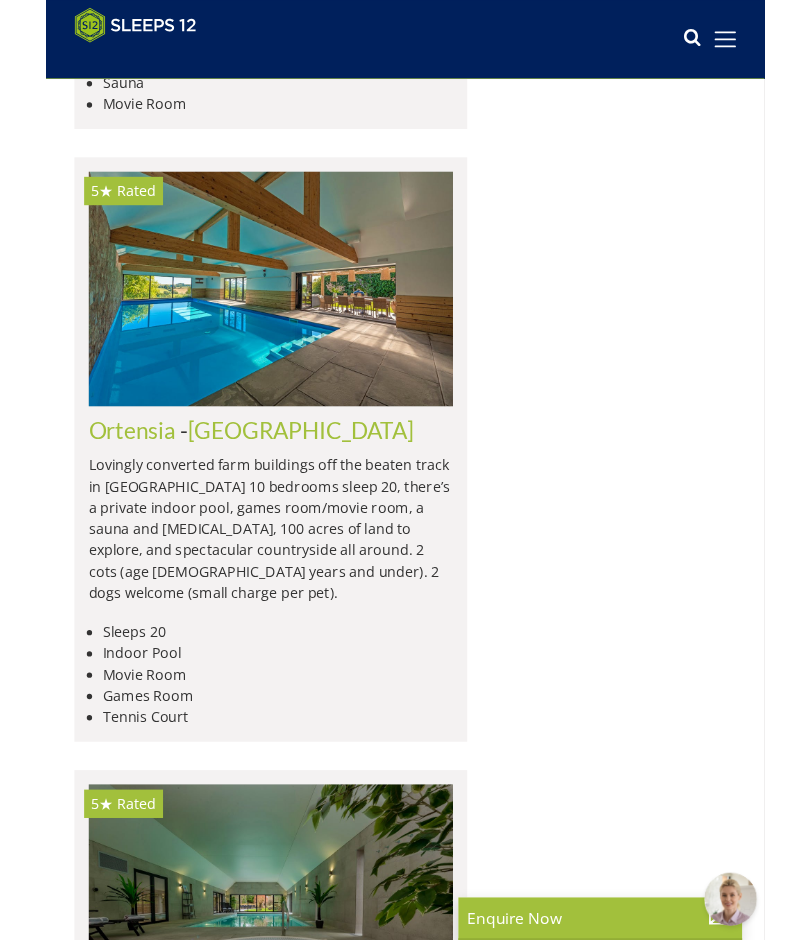 scroll, scrollTop: 3325, scrollLeft: 0, axis: vertical 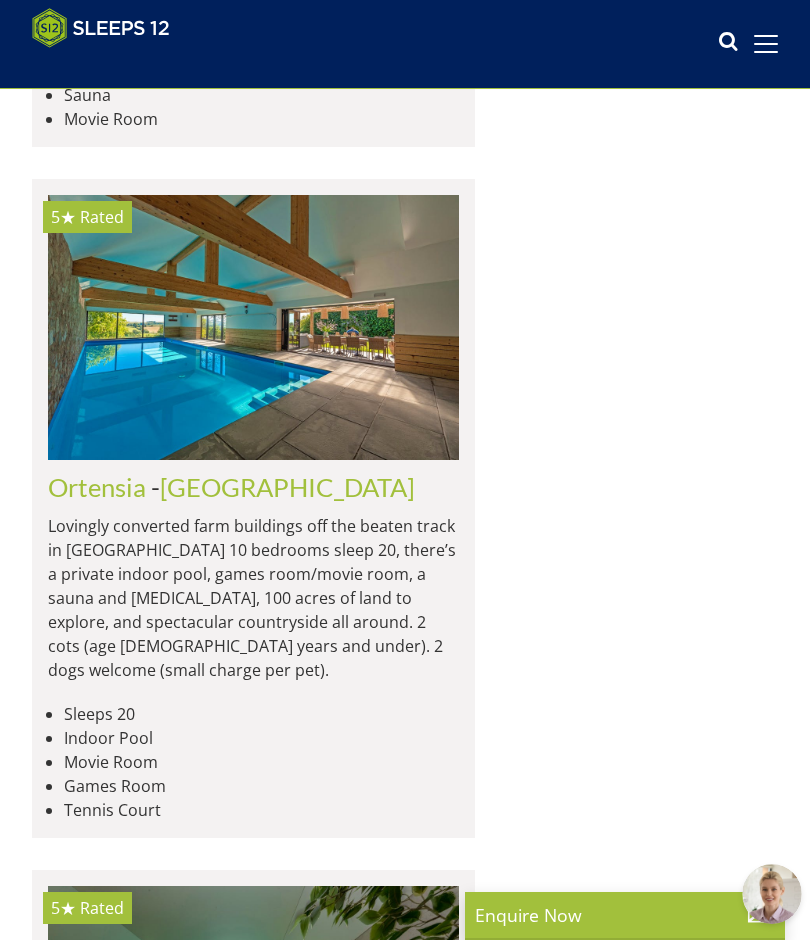 click on "Ortensia
-  Somerset" at bounding box center [253, 487] 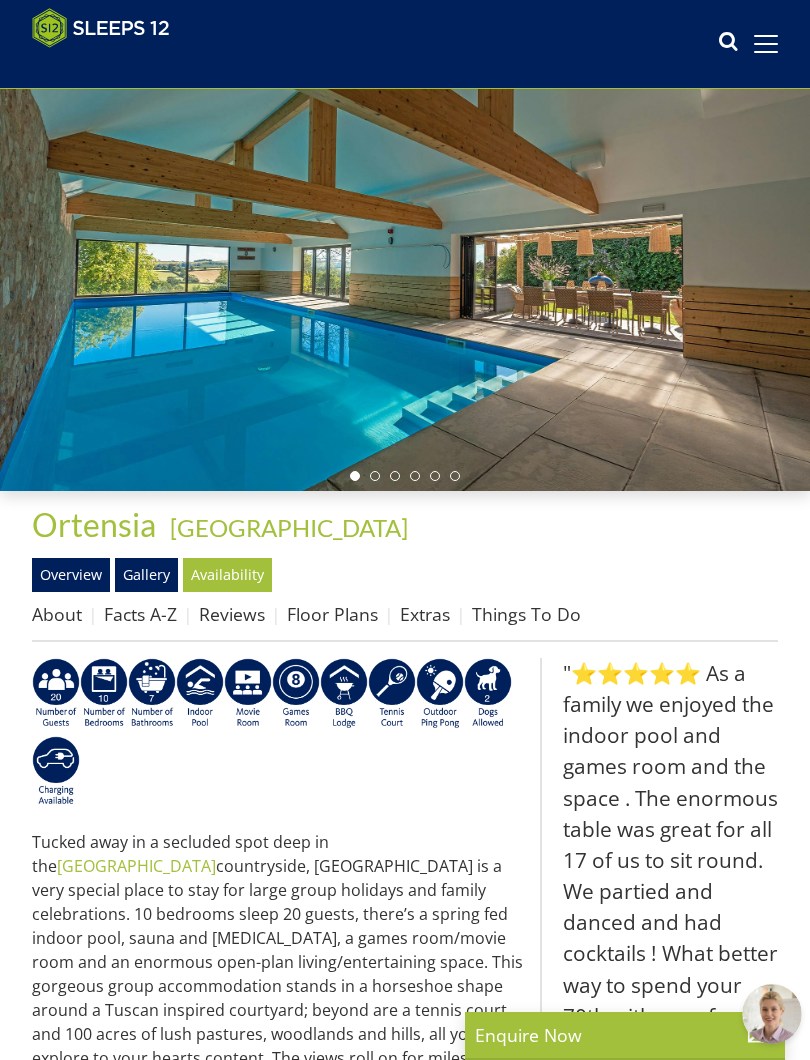 scroll, scrollTop: 0, scrollLeft: 0, axis: both 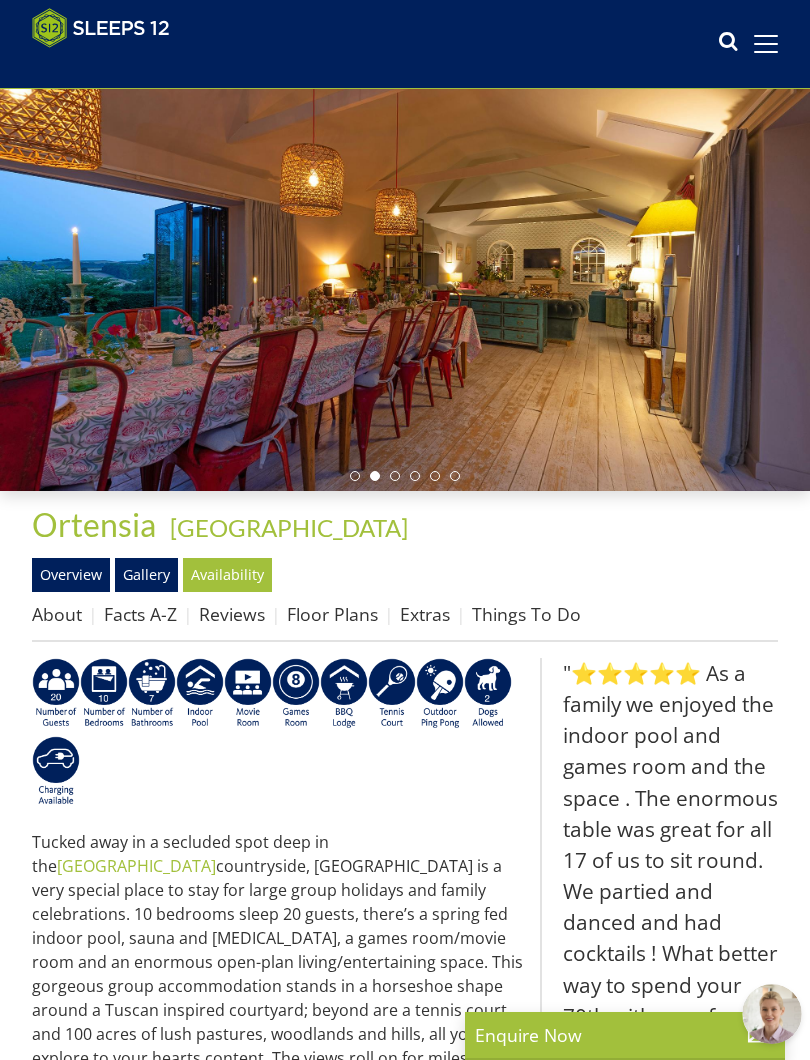 click on "About
Facts A-Z
Reviews
Floor Plans
Extras
Things To Do" at bounding box center [405, 619] 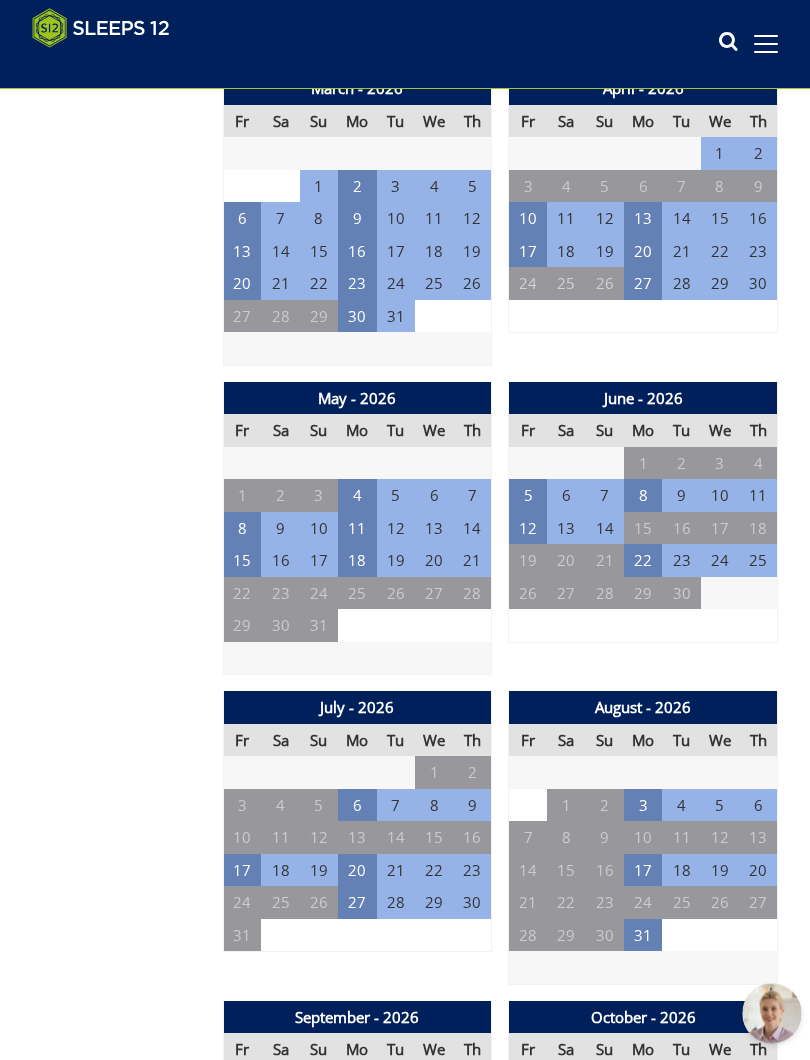 scroll, scrollTop: 1888, scrollLeft: 0, axis: vertical 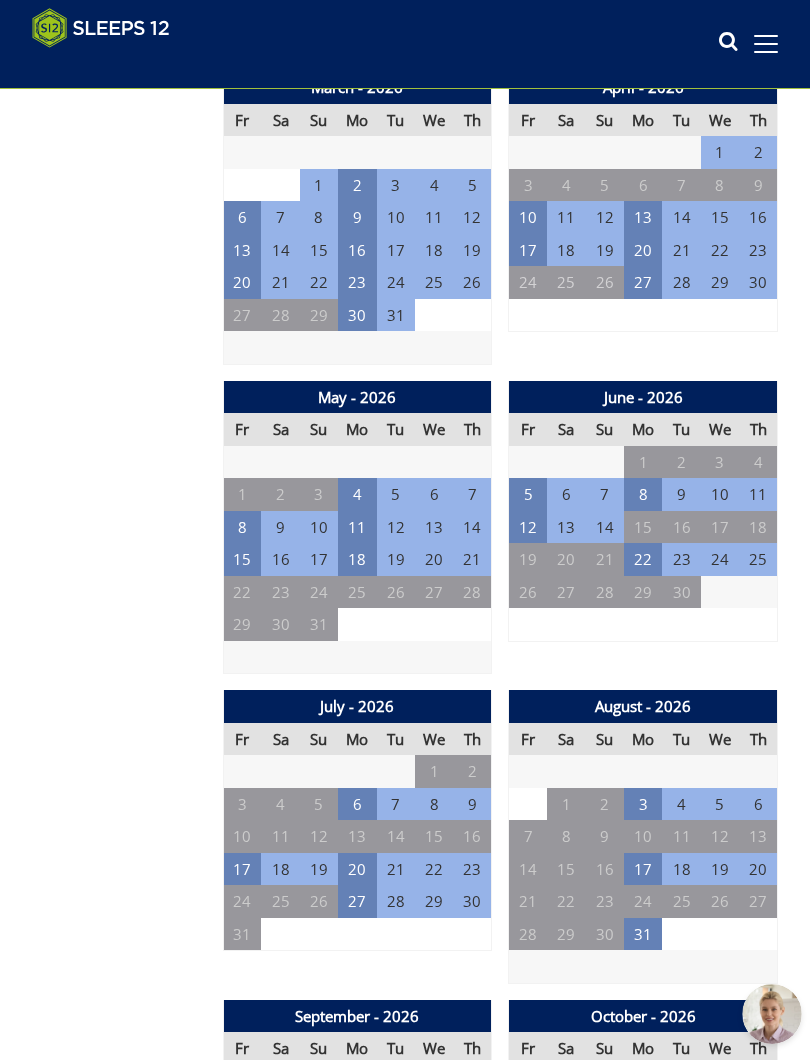 click on "6" at bounding box center (357, 804) 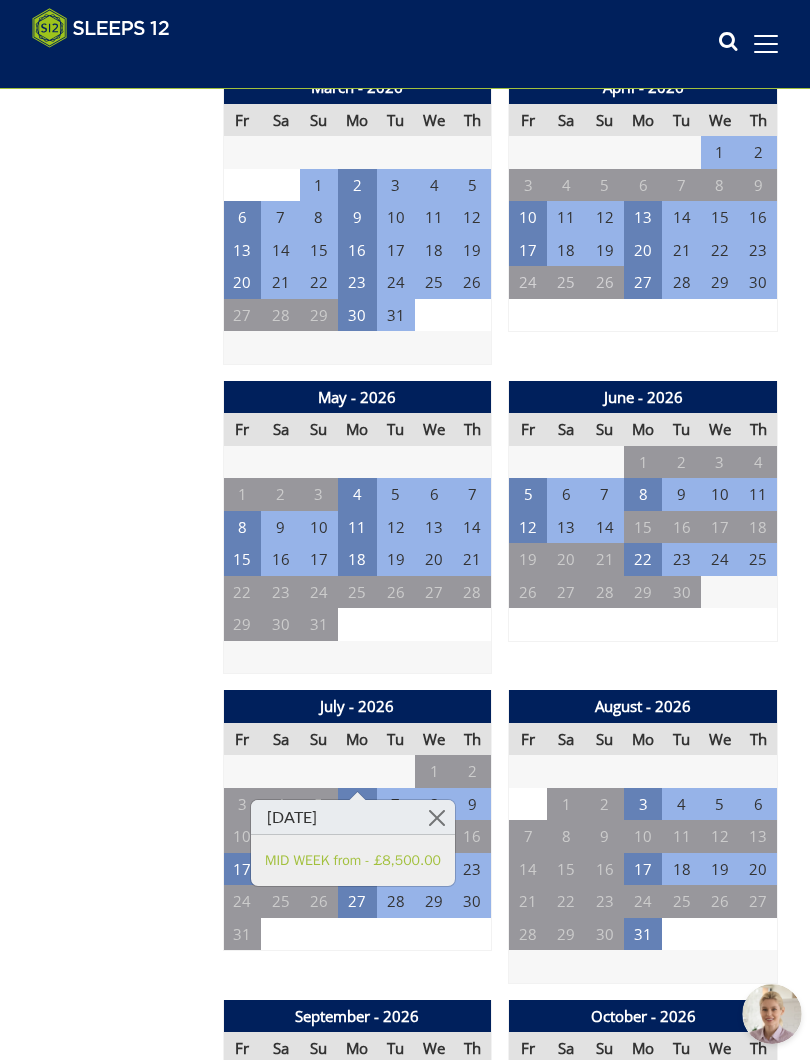 click at bounding box center [437, 817] 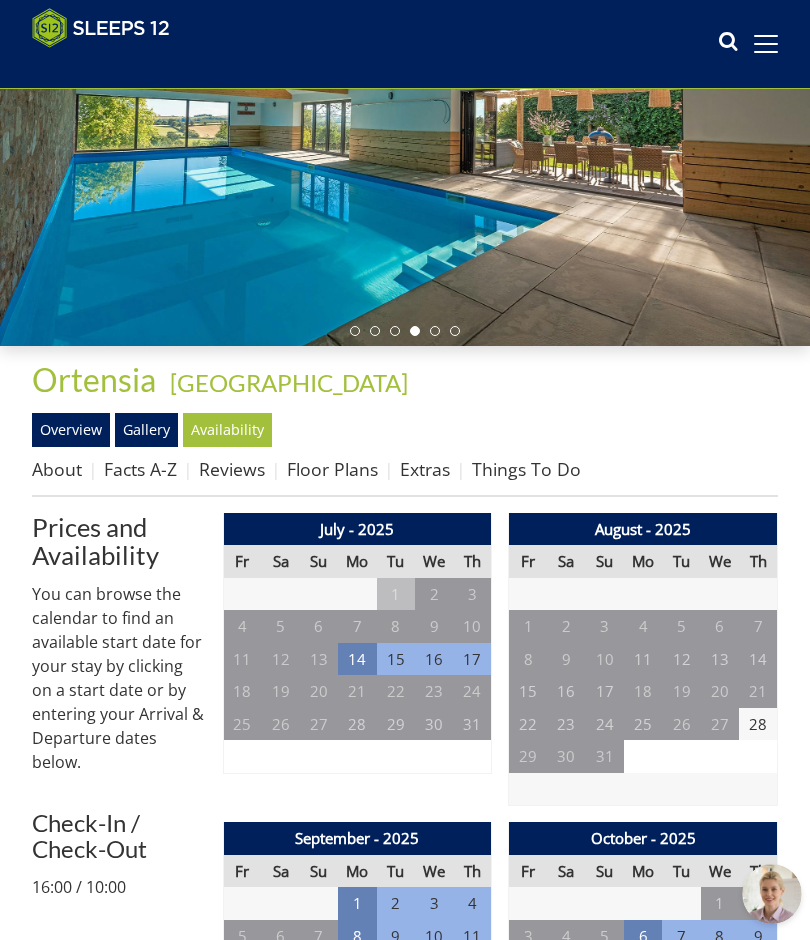 scroll, scrollTop: 201, scrollLeft: 0, axis: vertical 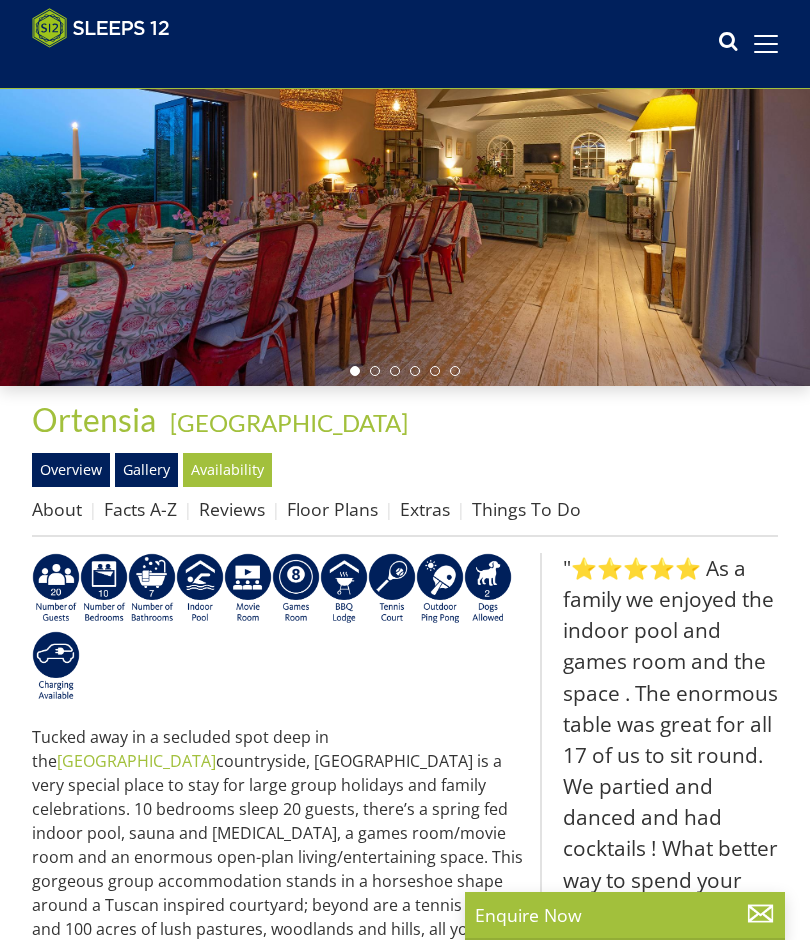 select on "18" 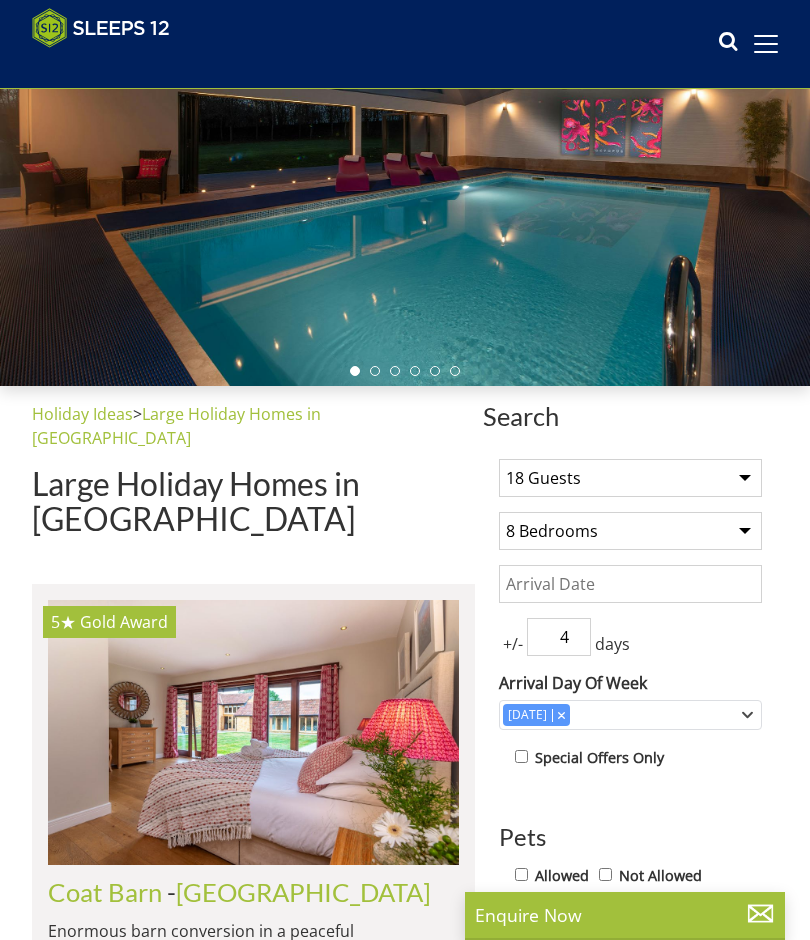 scroll, scrollTop: 3325, scrollLeft: 0, axis: vertical 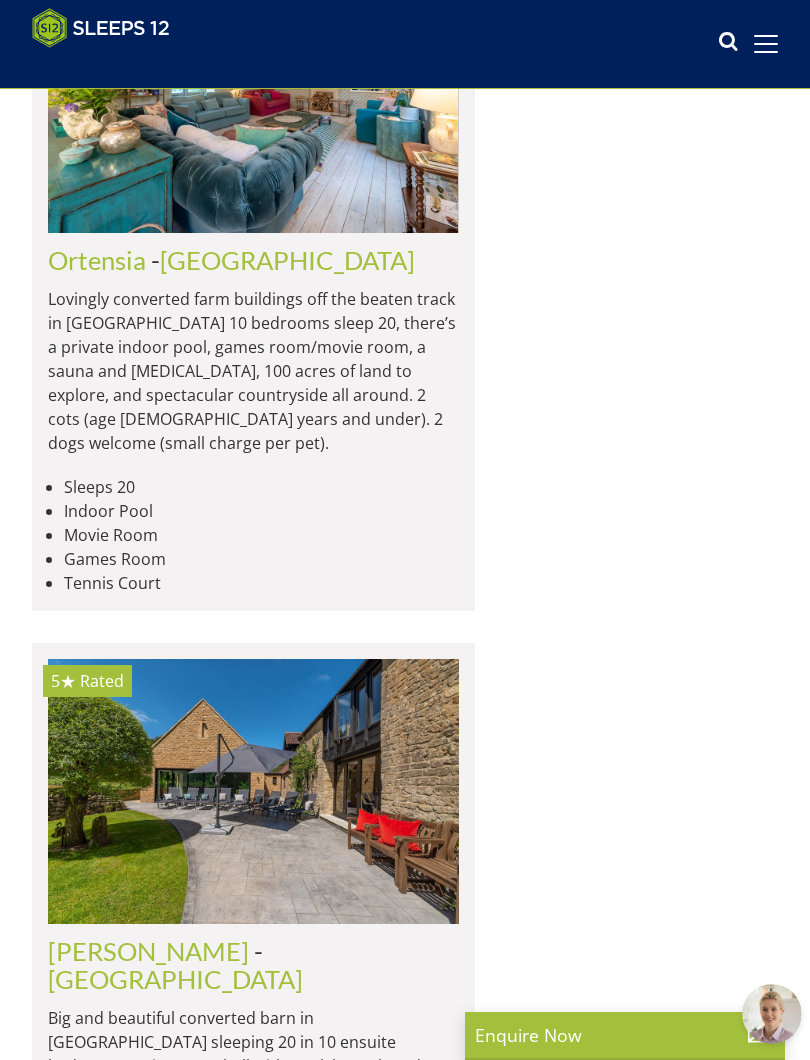 click on "Big and beautiful converted barn in [GEOGRAPHIC_DATA] sleeping 20 in 10 ensuite bedrooms. Private spa hall with pool, hot tub and sauna, games room, cinema room, BBQ bothy, 2 acre grounds. 3 more beds available for children aged [DEMOGRAPHIC_DATA] years and under at an extra charge, 2 cots (age [DEMOGRAPHIC_DATA] yrs and under). 2+ dogs by negotiation at a small charge per pet.
Great for: Multi-generational families, younger families, older groups of friends.
Not suitable for: Stag/hen parties, younger groups of friends (noise restrictions apply)" at bounding box center [253, 1150] 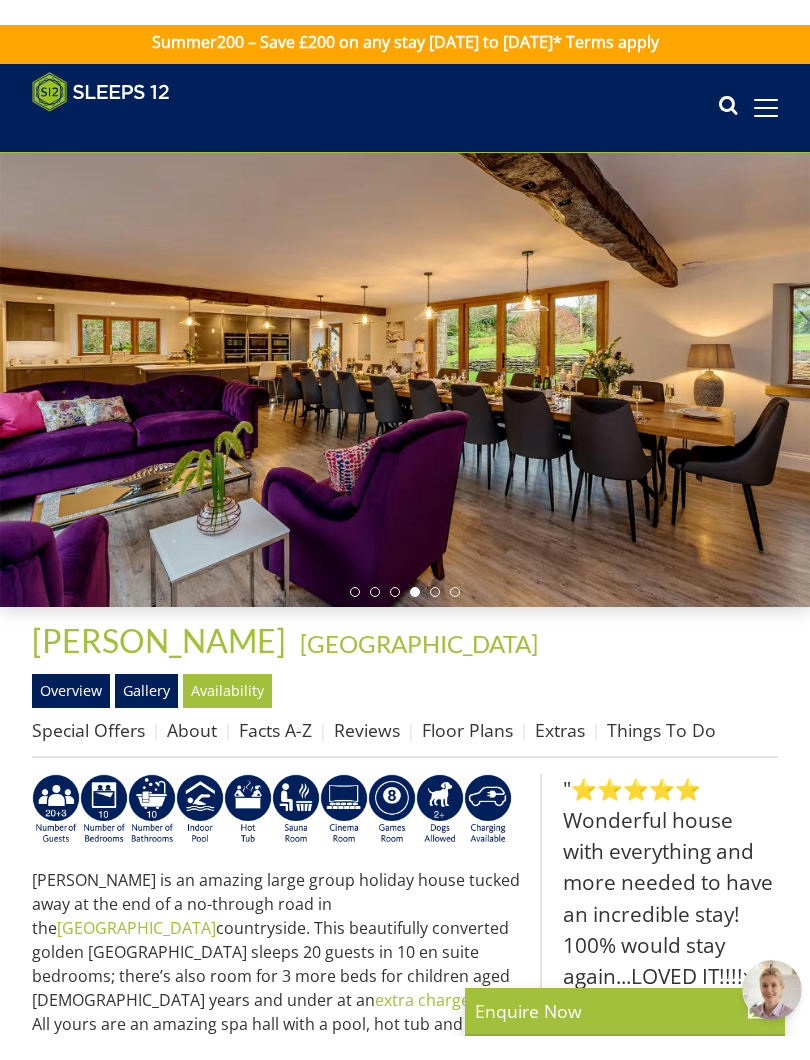 scroll, scrollTop: 0, scrollLeft: 0, axis: both 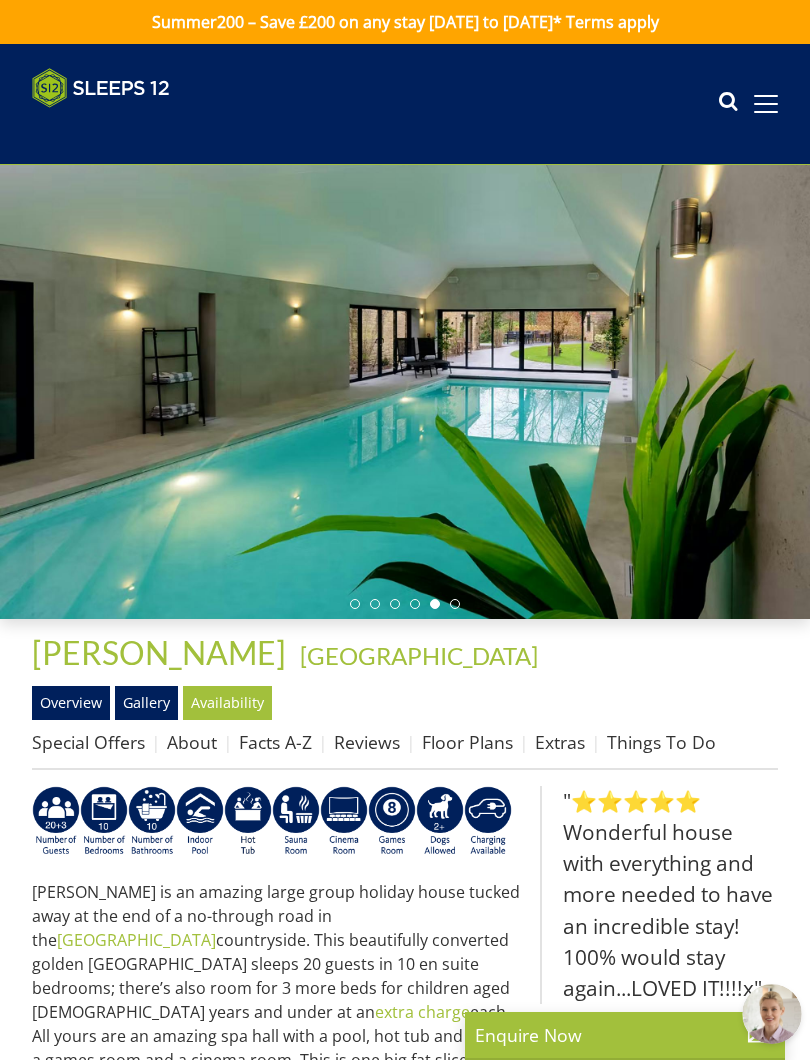 click on "Availability" at bounding box center (227, 703) 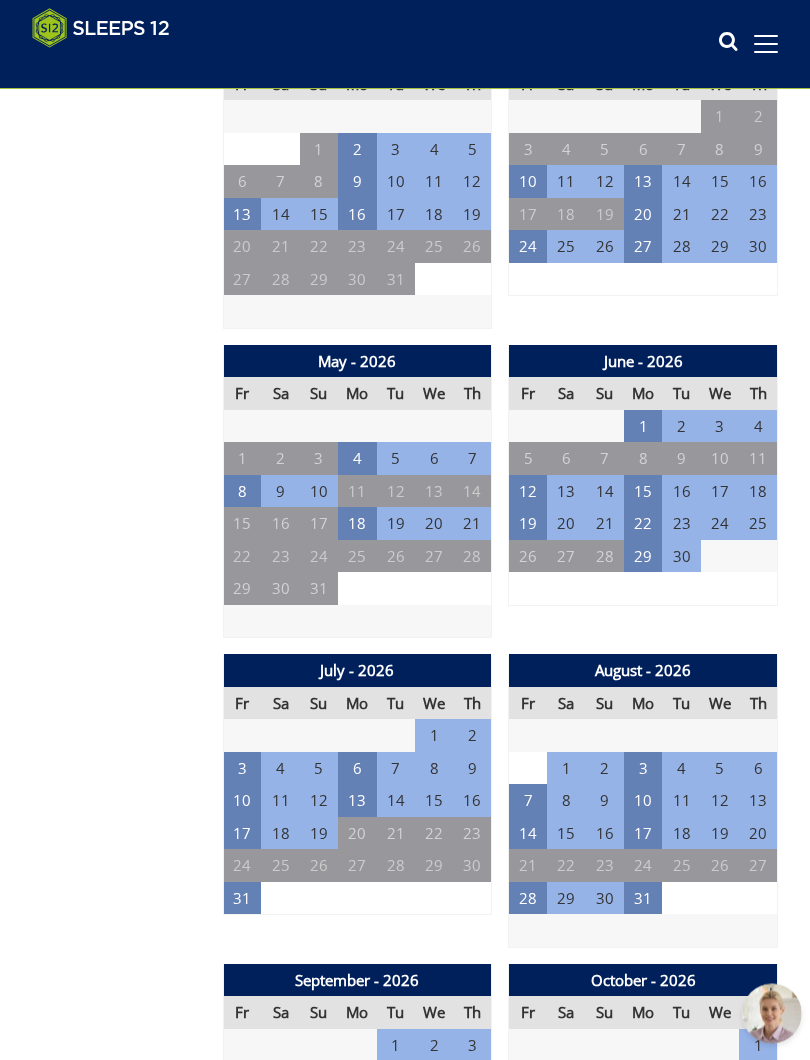 scroll, scrollTop: 1928, scrollLeft: 0, axis: vertical 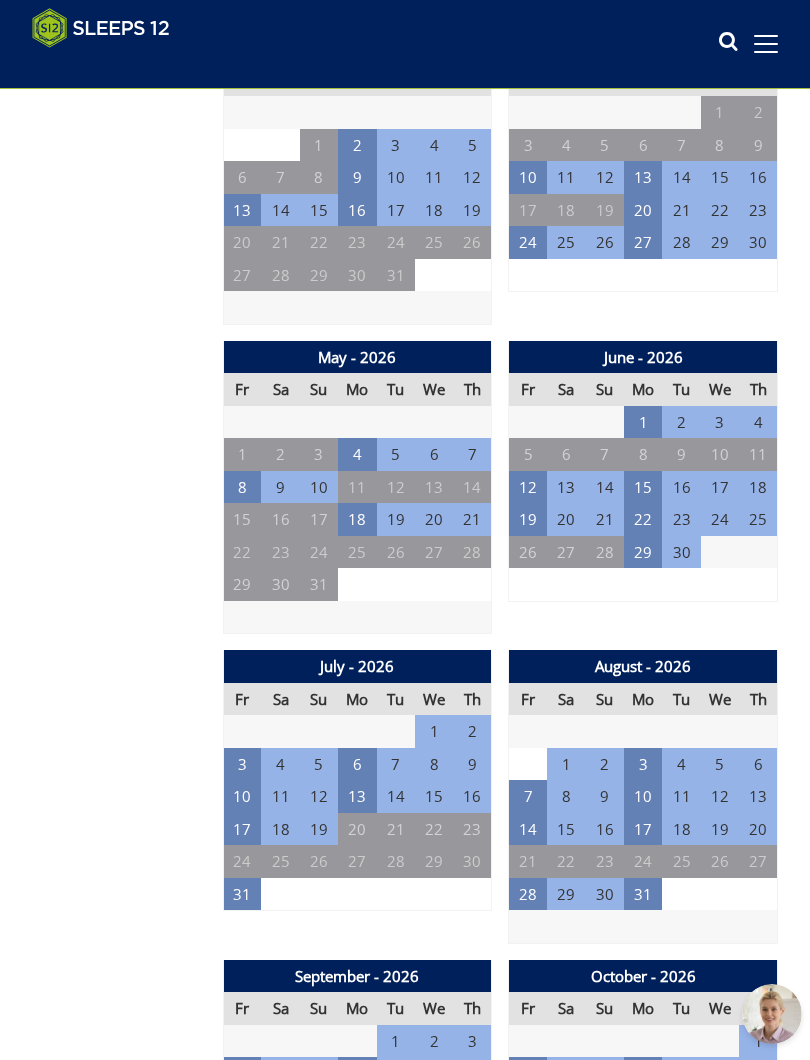 click on "6" at bounding box center [357, 764] 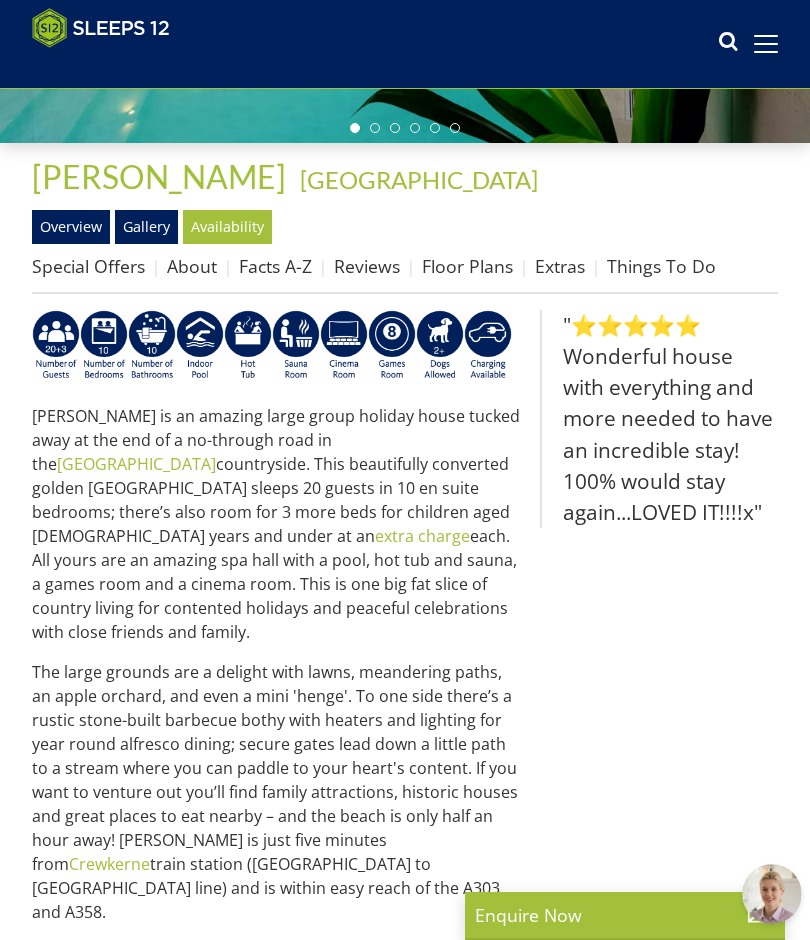 scroll, scrollTop: 437, scrollLeft: 0, axis: vertical 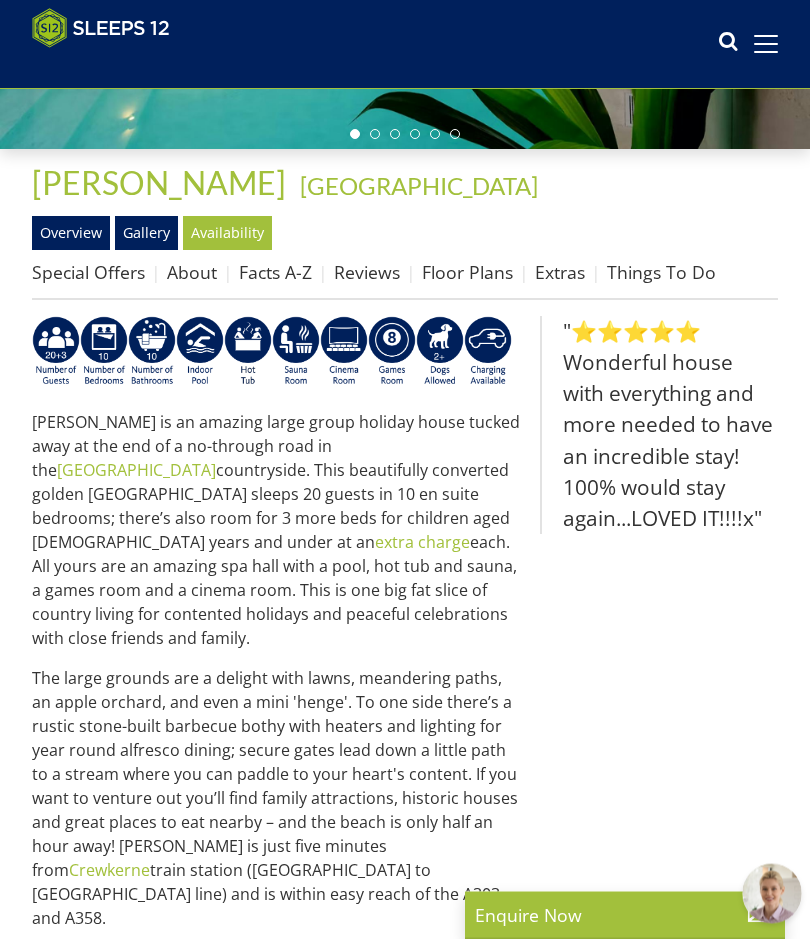 select on "18" 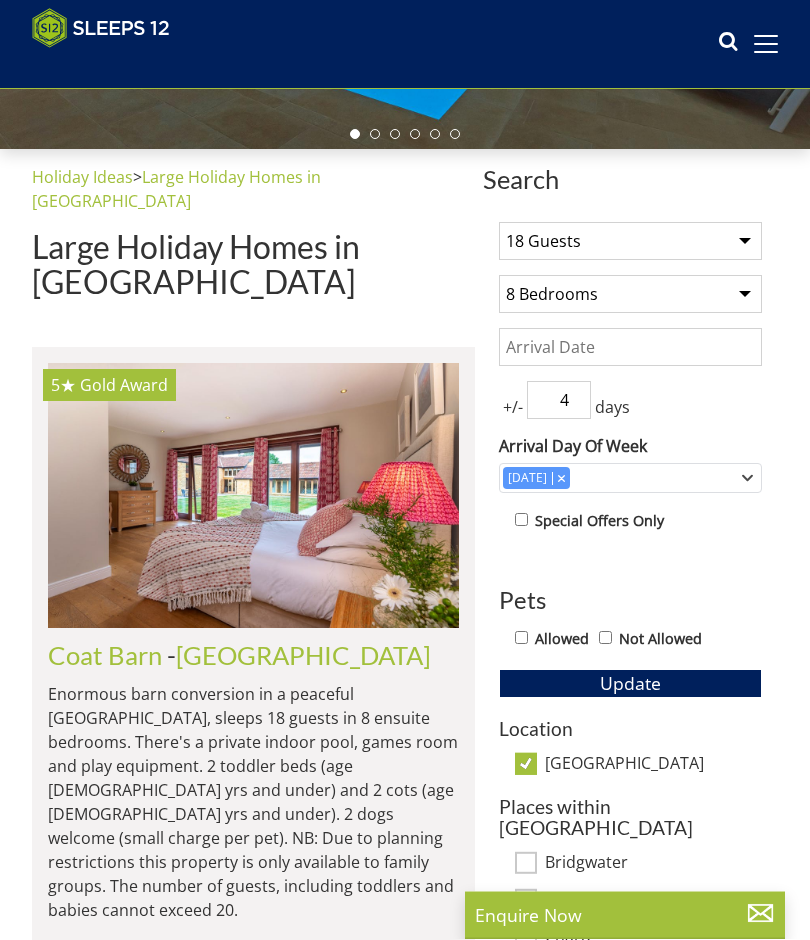 scroll, scrollTop: 434, scrollLeft: 0, axis: vertical 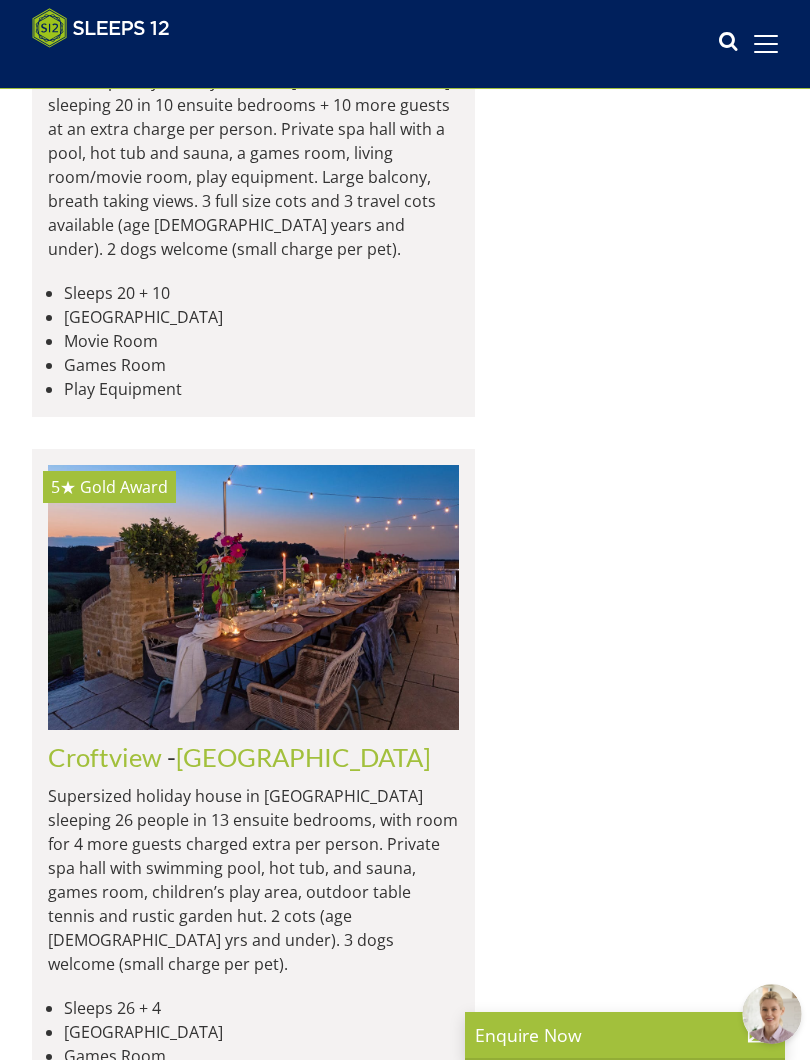 click on "Croftview" at bounding box center [105, 757] 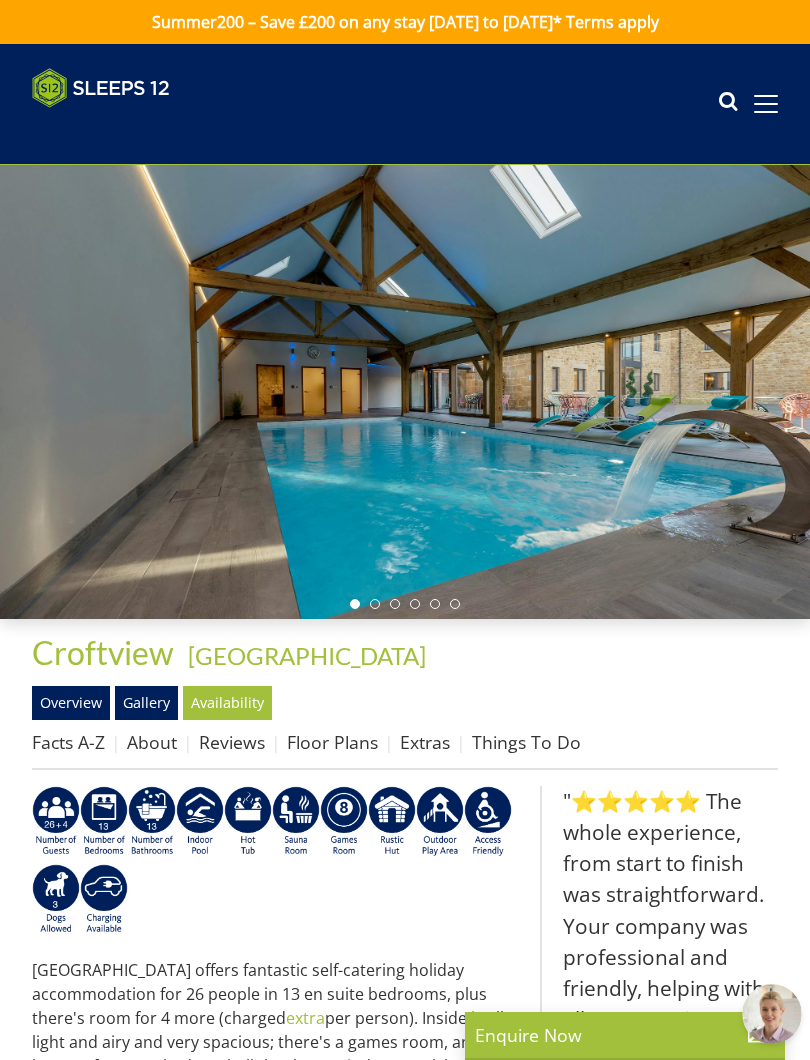 scroll, scrollTop: 0, scrollLeft: 0, axis: both 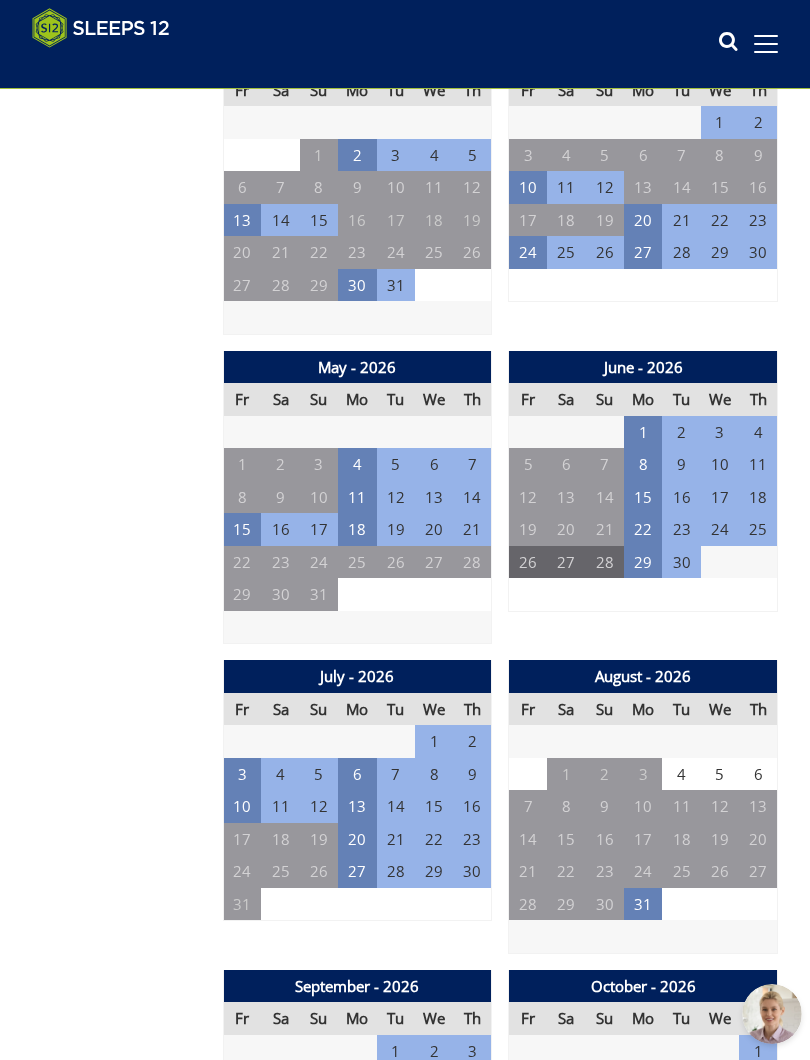 click on "6" at bounding box center [357, 774] 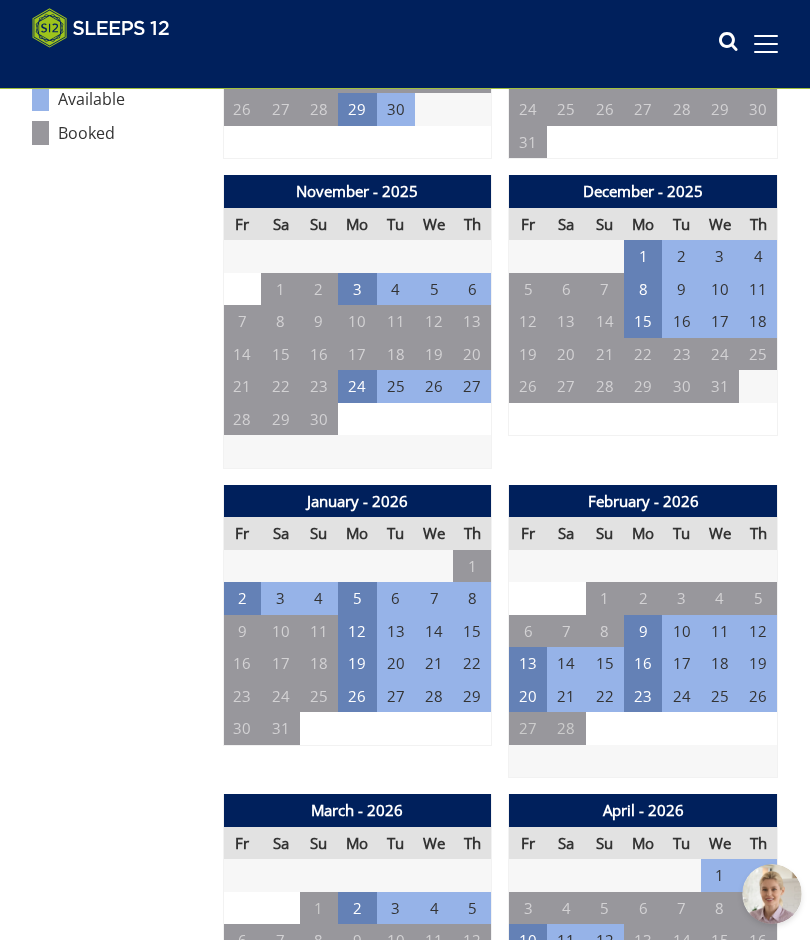 select on "18" 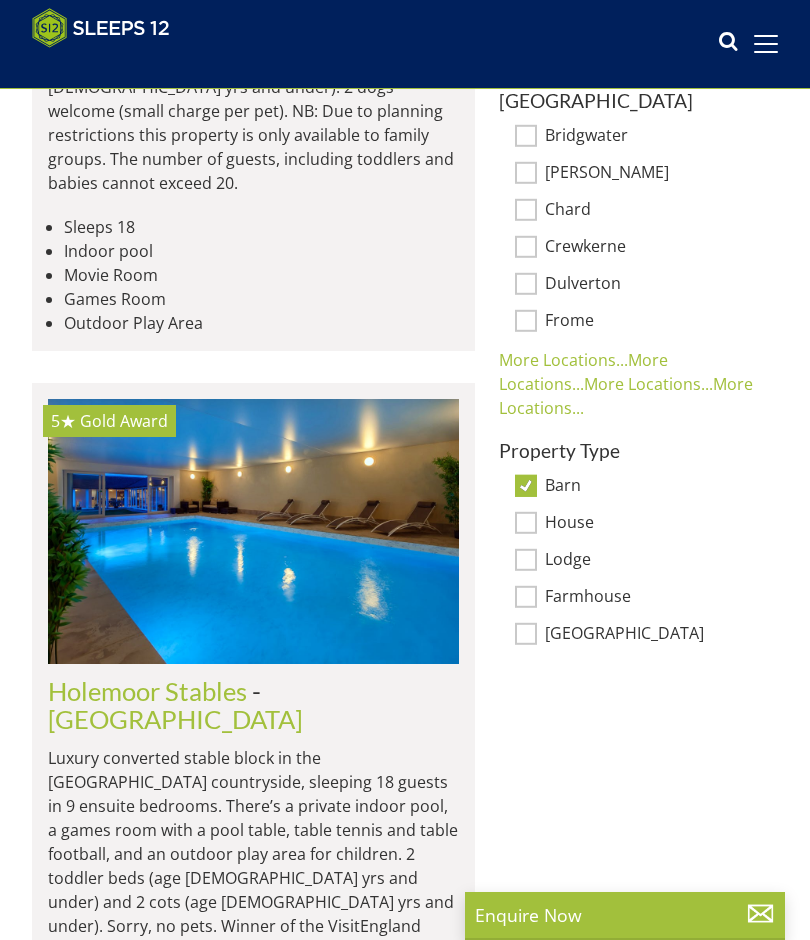 scroll, scrollTop: 1163, scrollLeft: 0, axis: vertical 